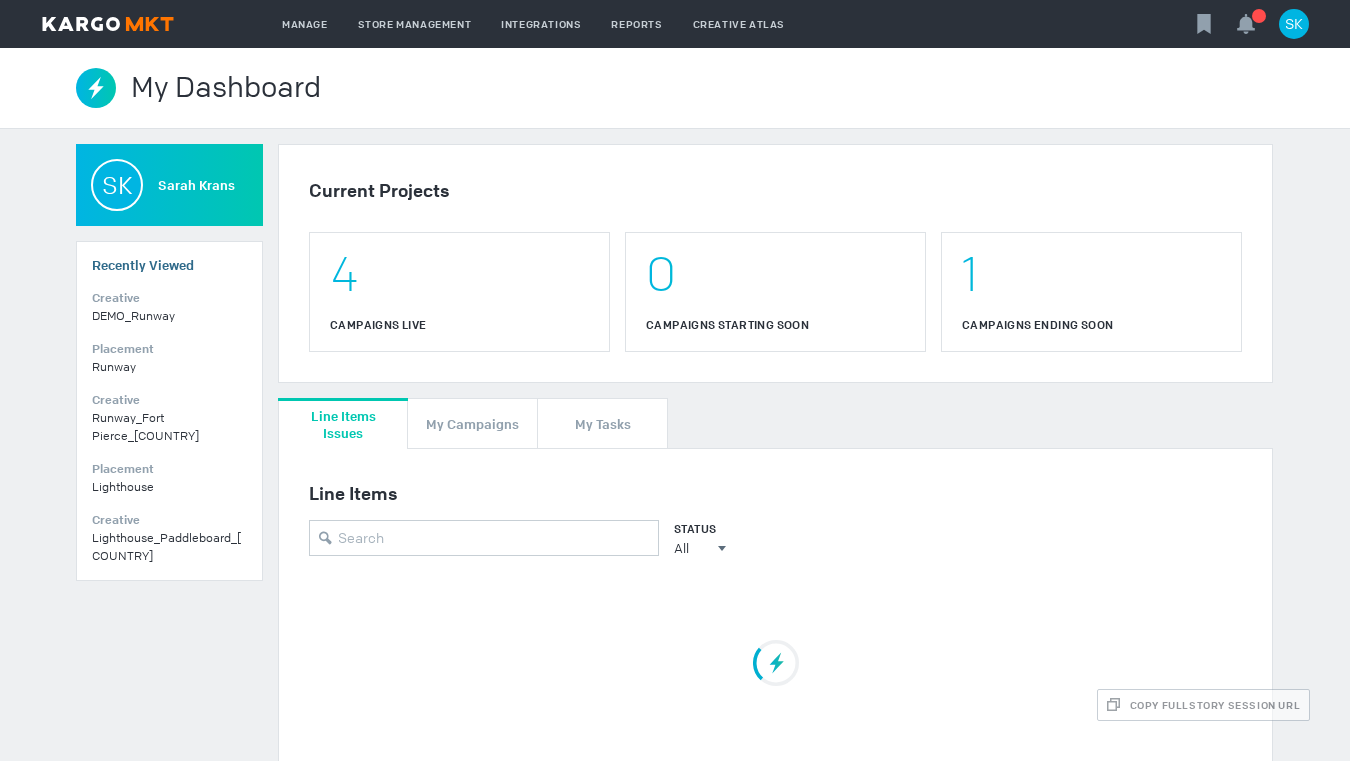 scroll, scrollTop: 0, scrollLeft: 0, axis: both 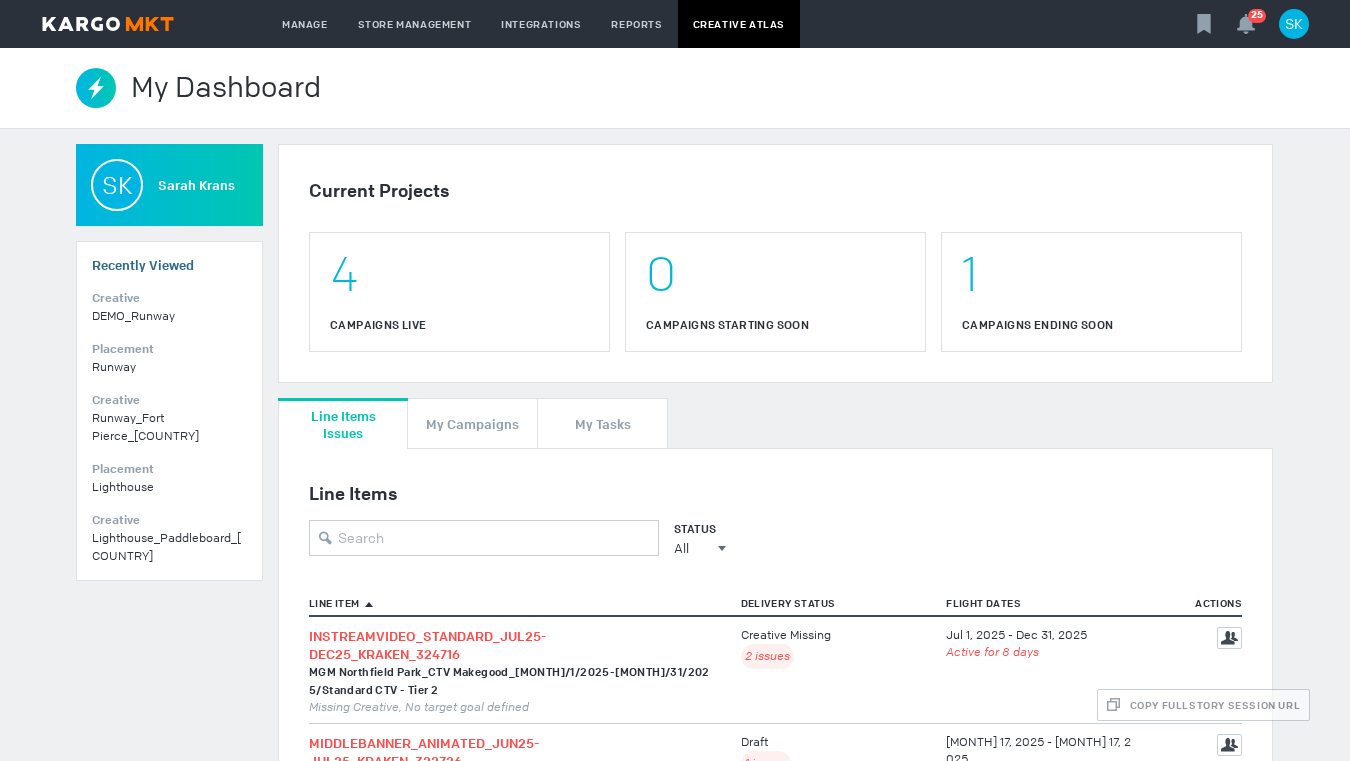 click on "Creative Atlas" at bounding box center [739, 24] 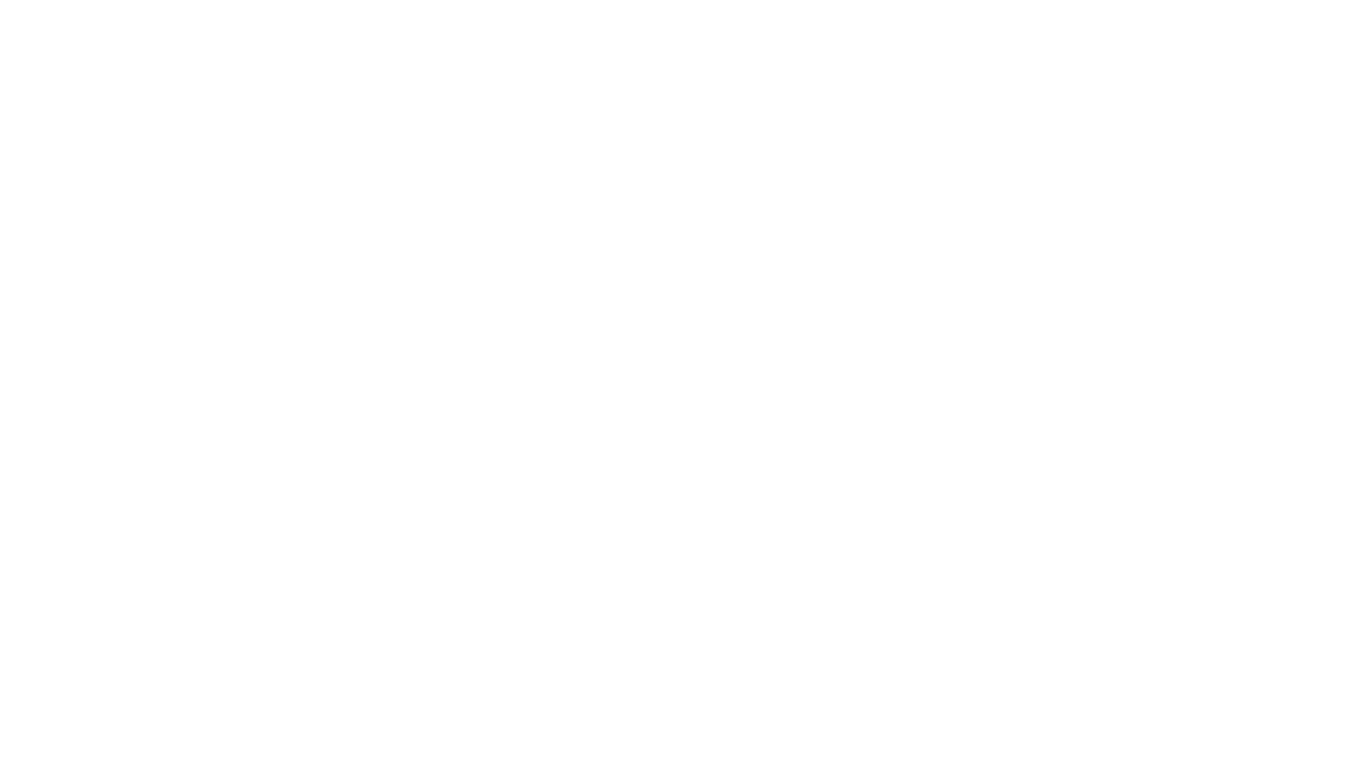scroll, scrollTop: 0, scrollLeft: 0, axis: both 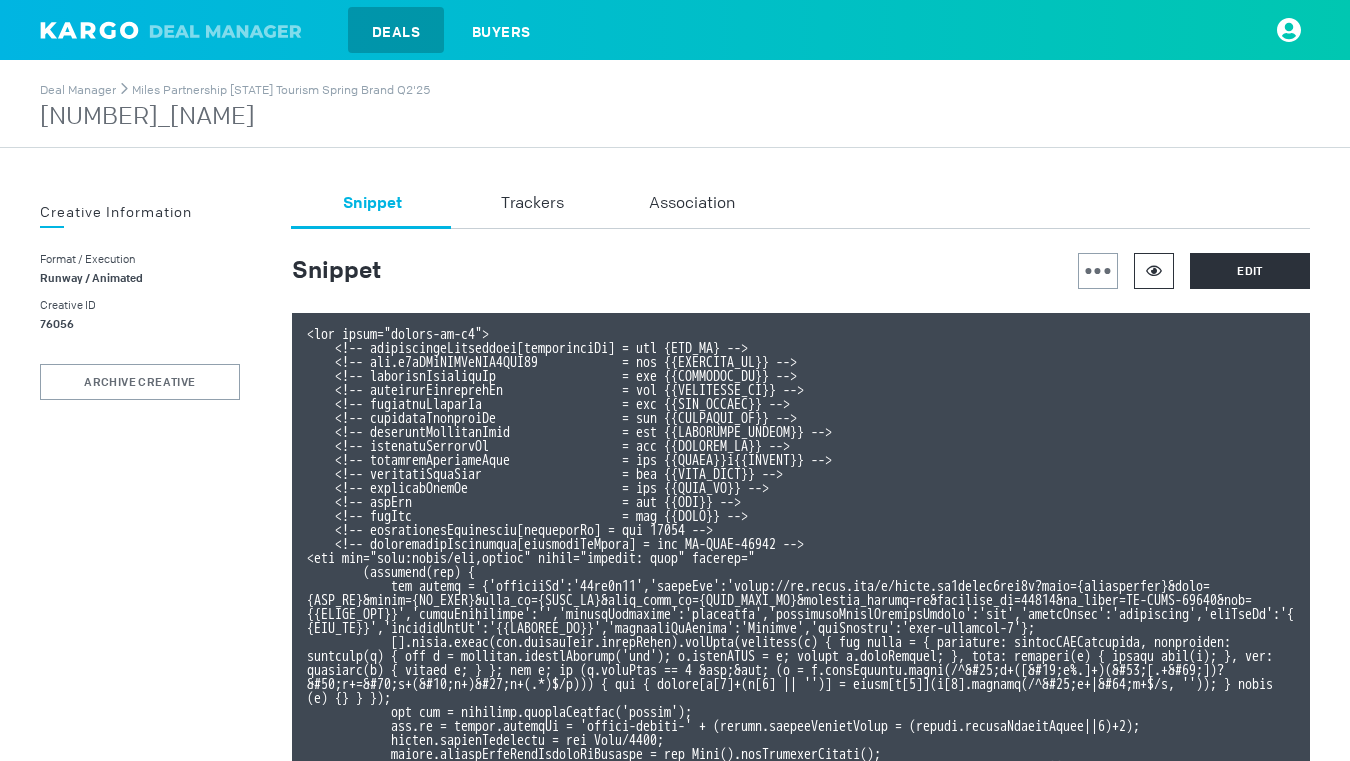 click at bounding box center [1154, 270] 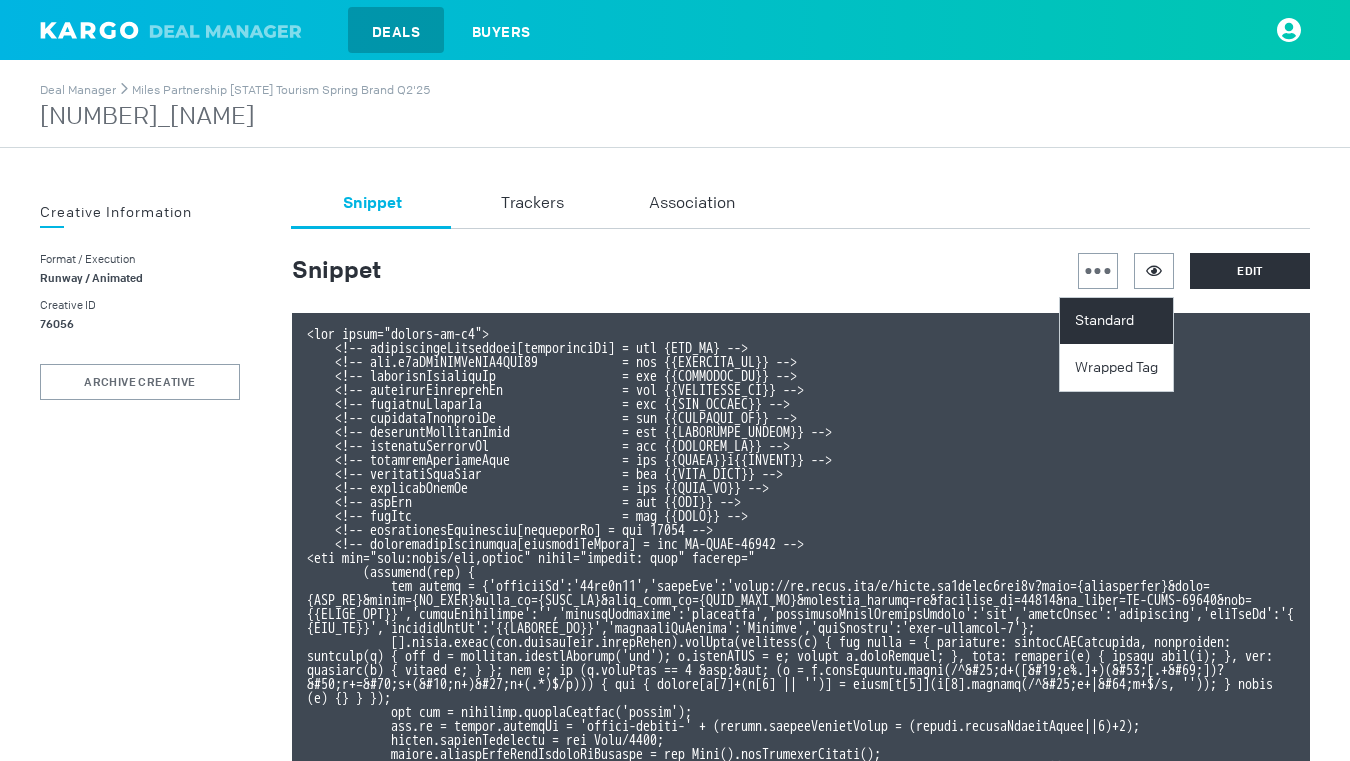 click on "Standard" at bounding box center (1116, 321) 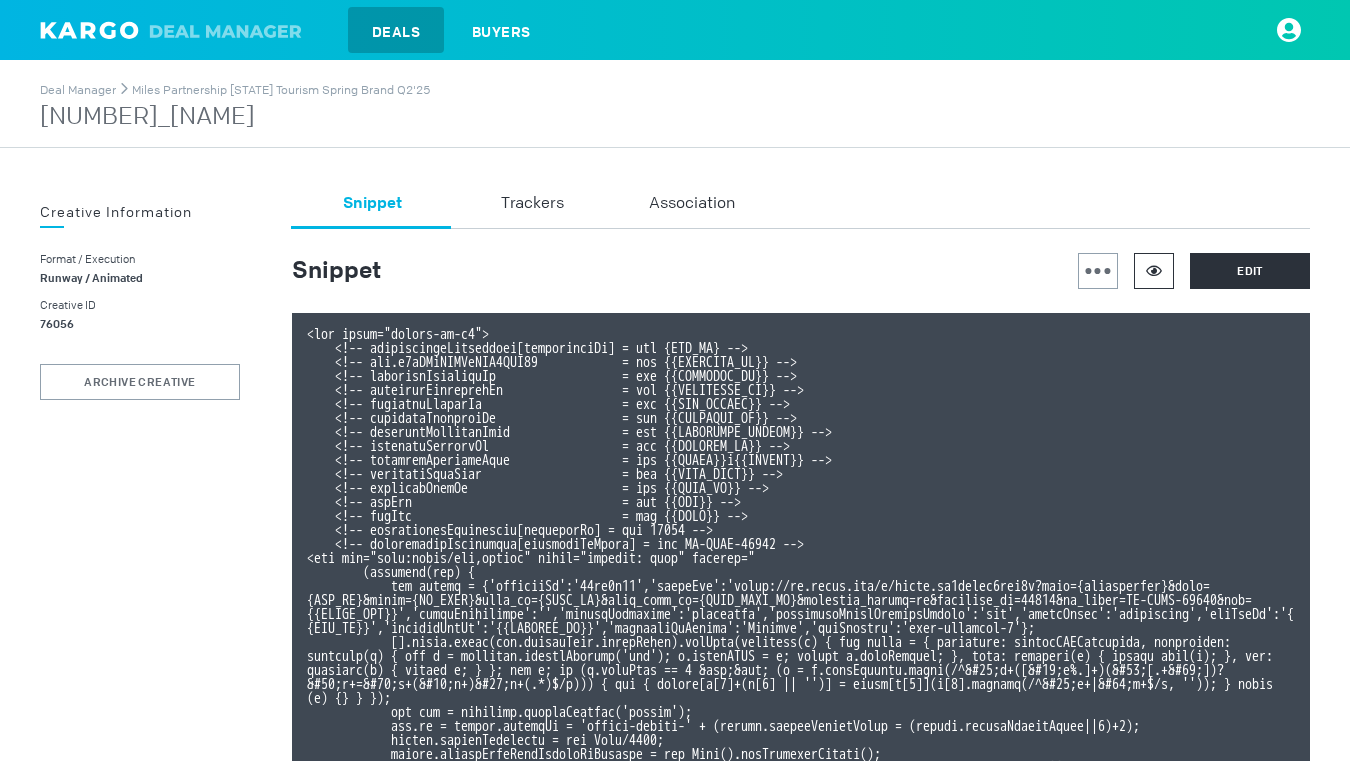 click at bounding box center [1154, 270] 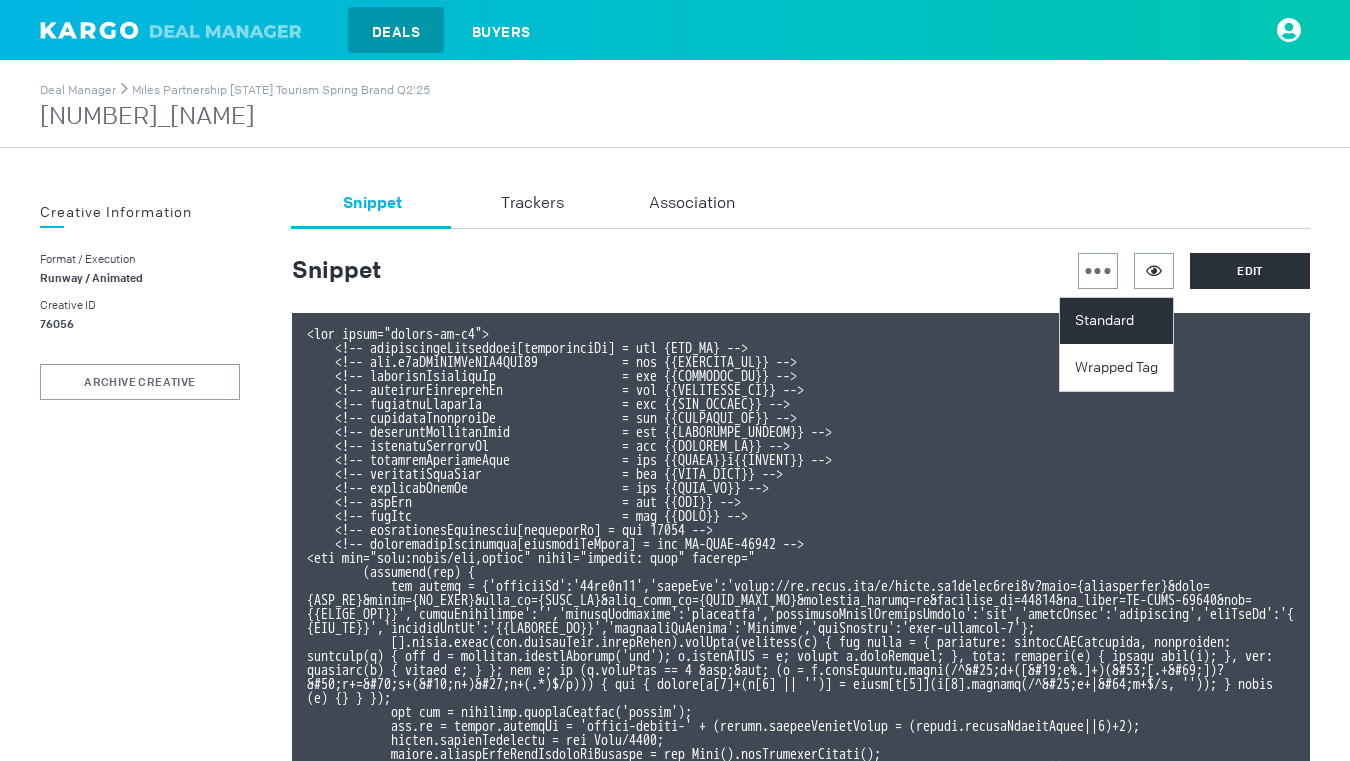 click on "Standard" at bounding box center [1119, 321] 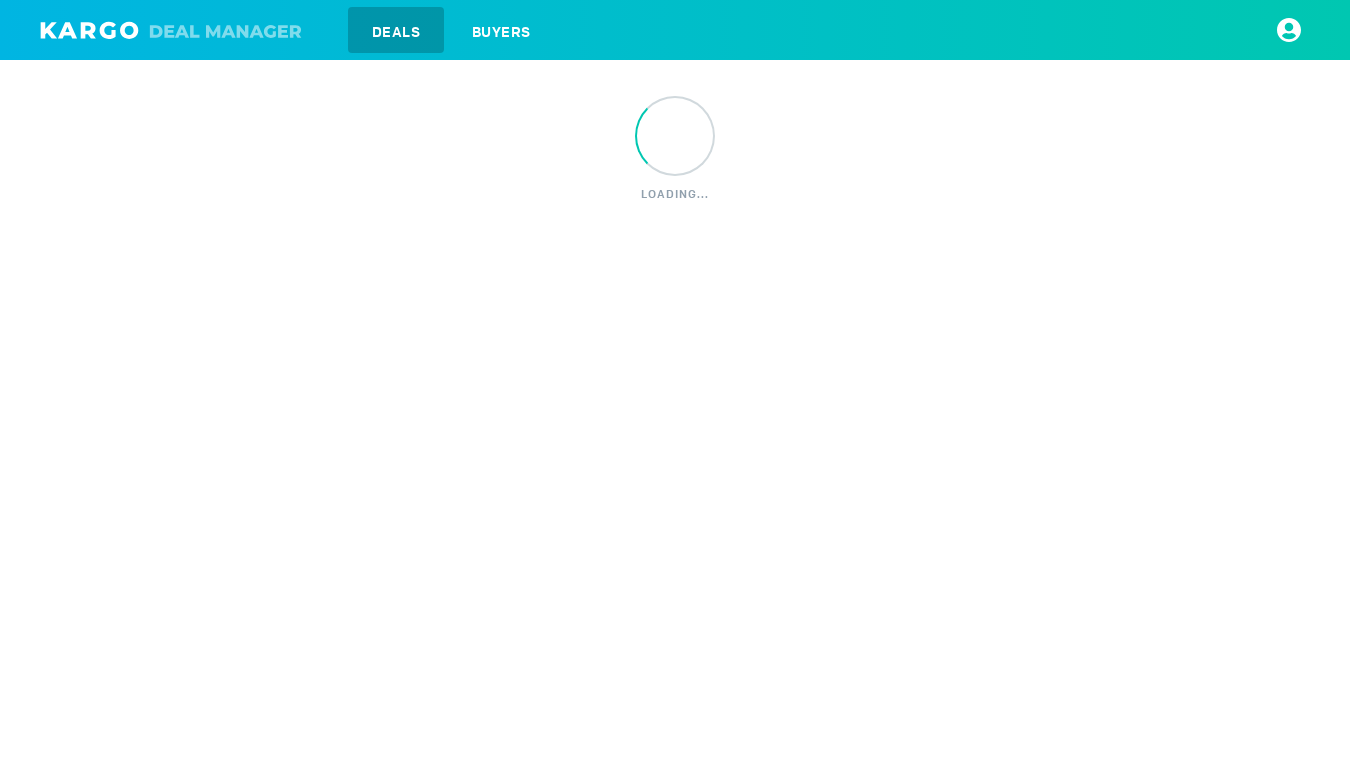 scroll, scrollTop: 0, scrollLeft: 0, axis: both 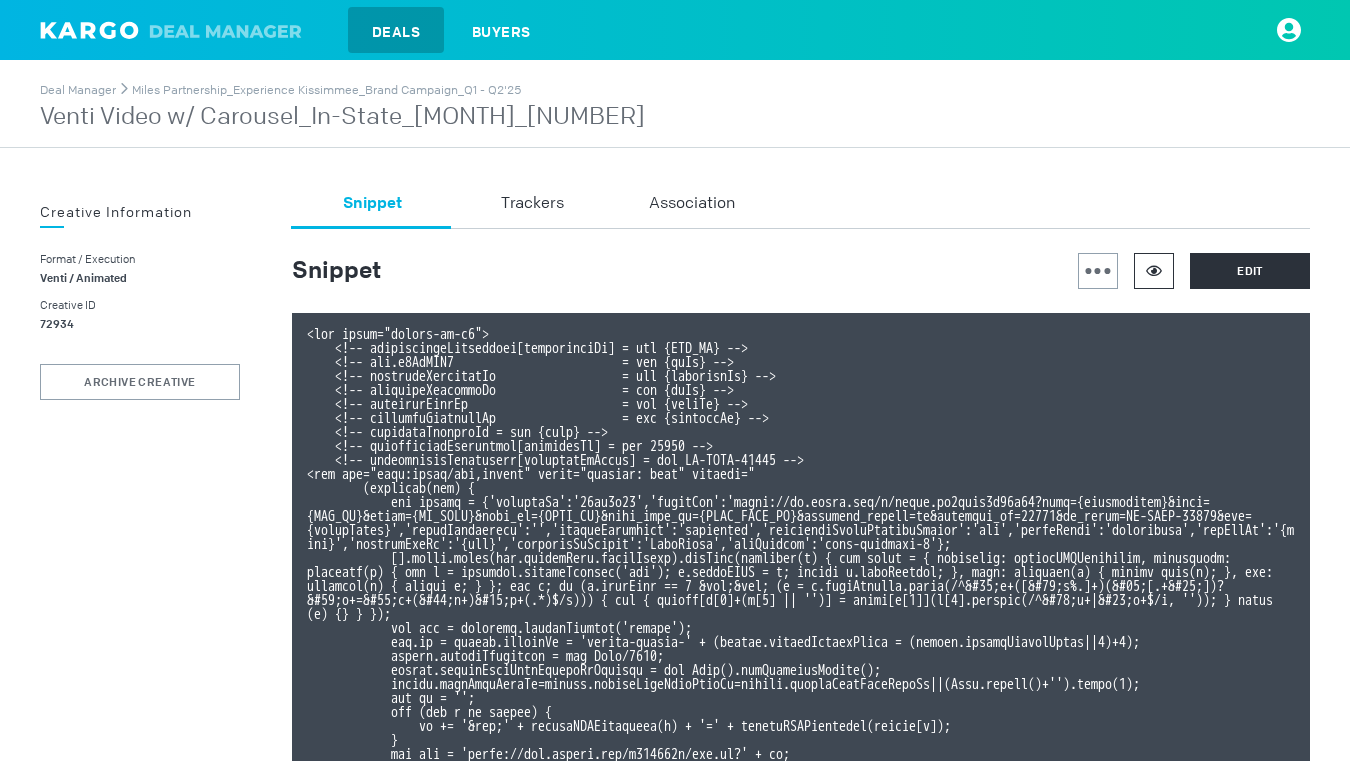 click at bounding box center (1154, 271) 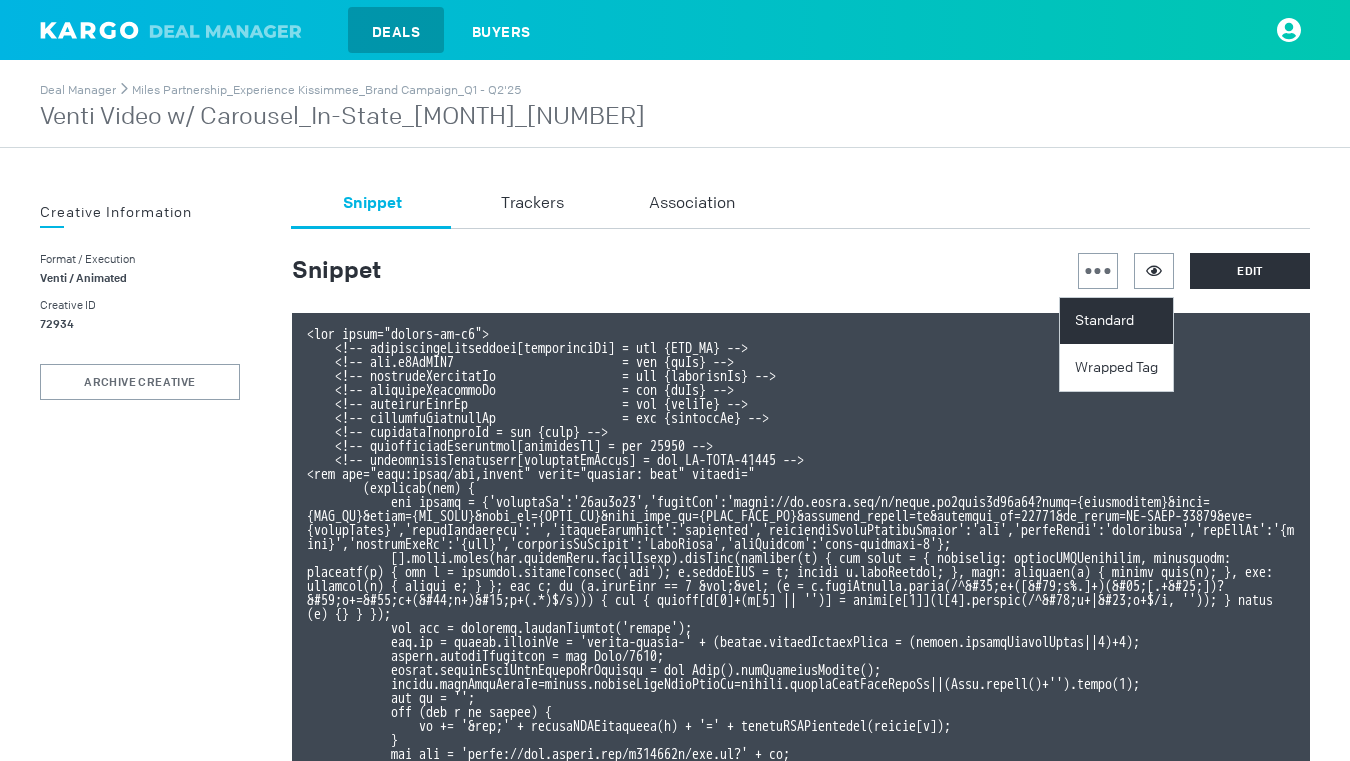 click on "Standard" at bounding box center (1119, 321) 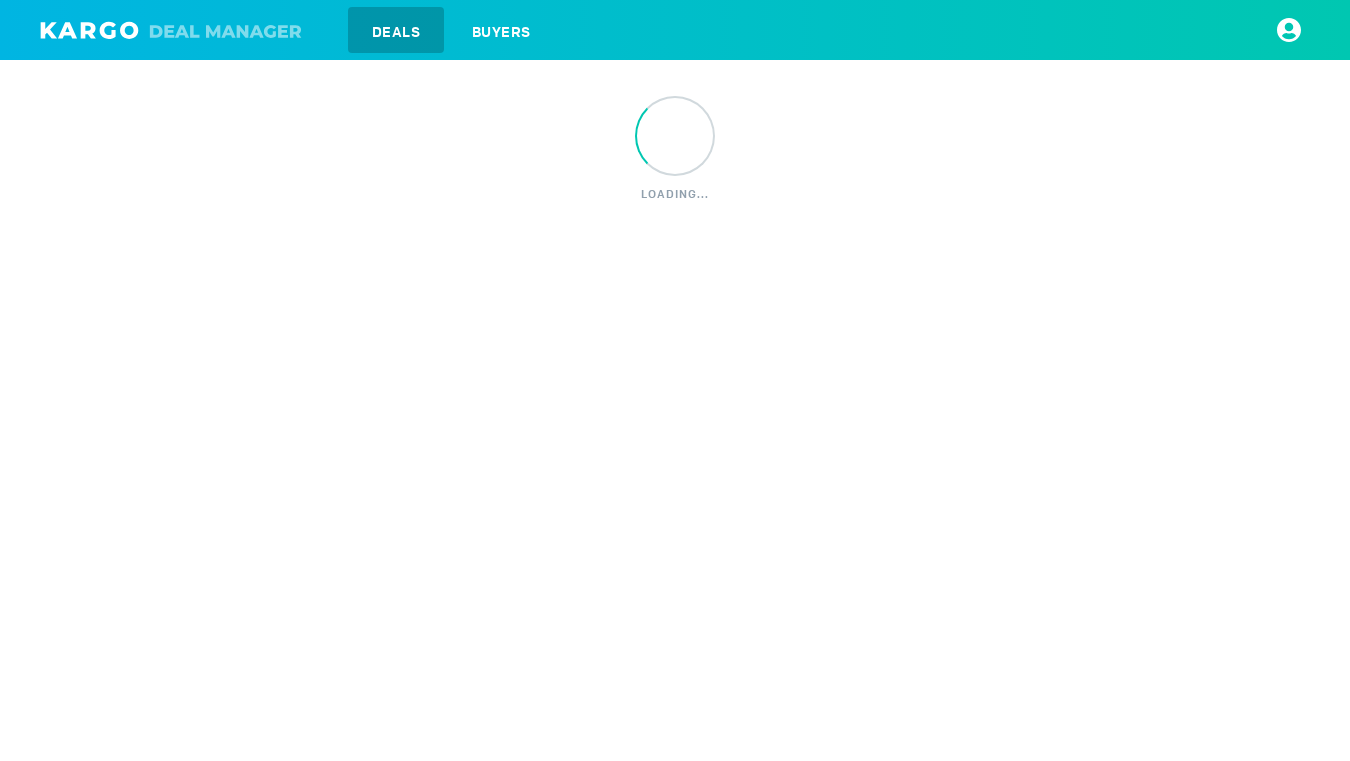 scroll, scrollTop: 0, scrollLeft: 0, axis: both 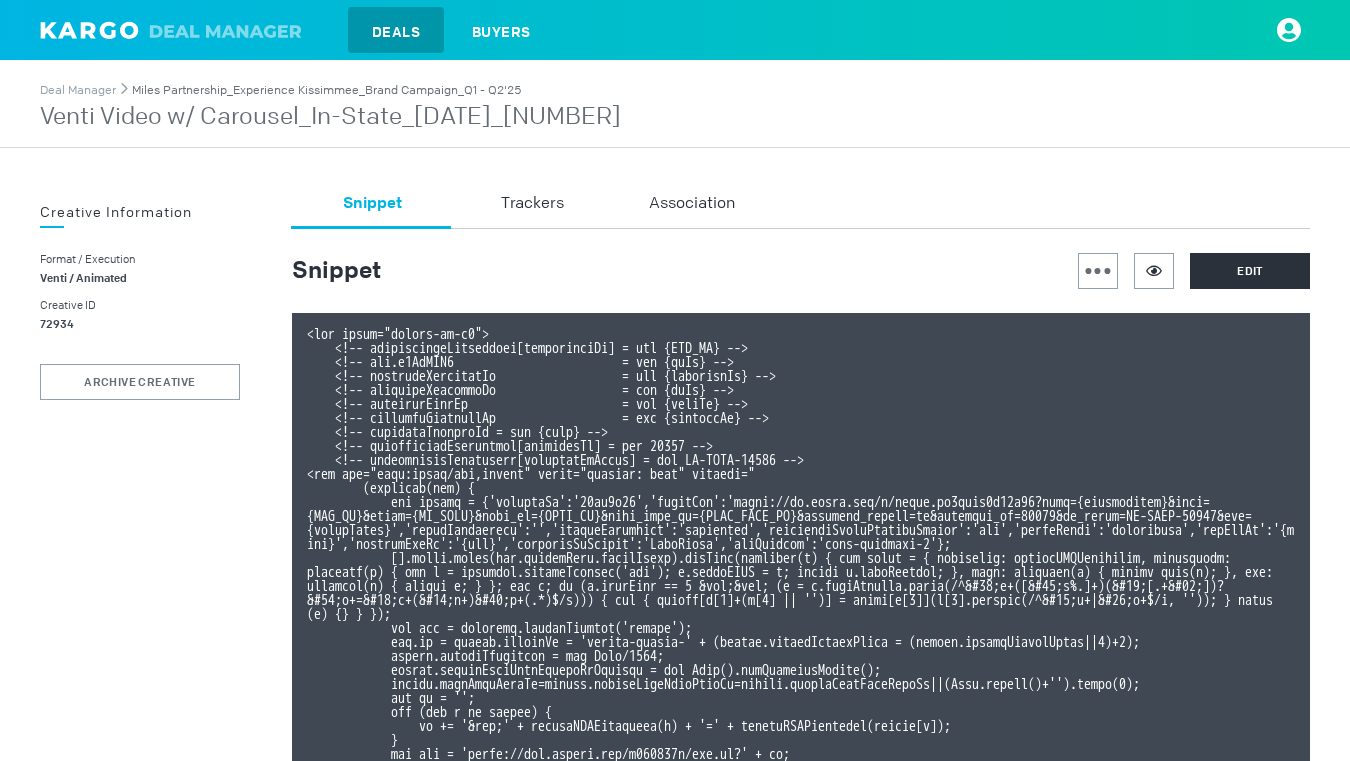 click on "Miles Partnership_Experience Kissimmee_Brand Campaign_Q1 - Q2'25" at bounding box center [326, 90] 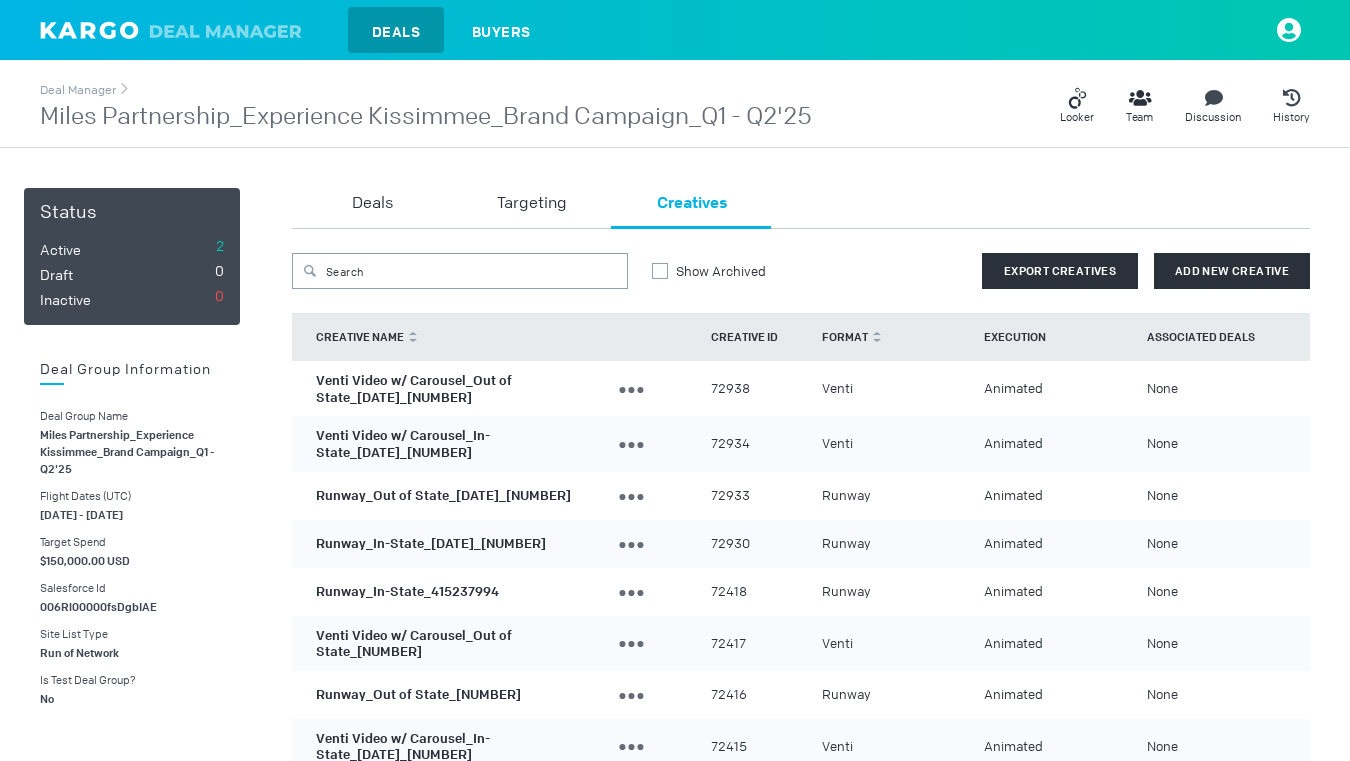 click on "Runway_Out of State_April_416961634" at bounding box center [443, 495] 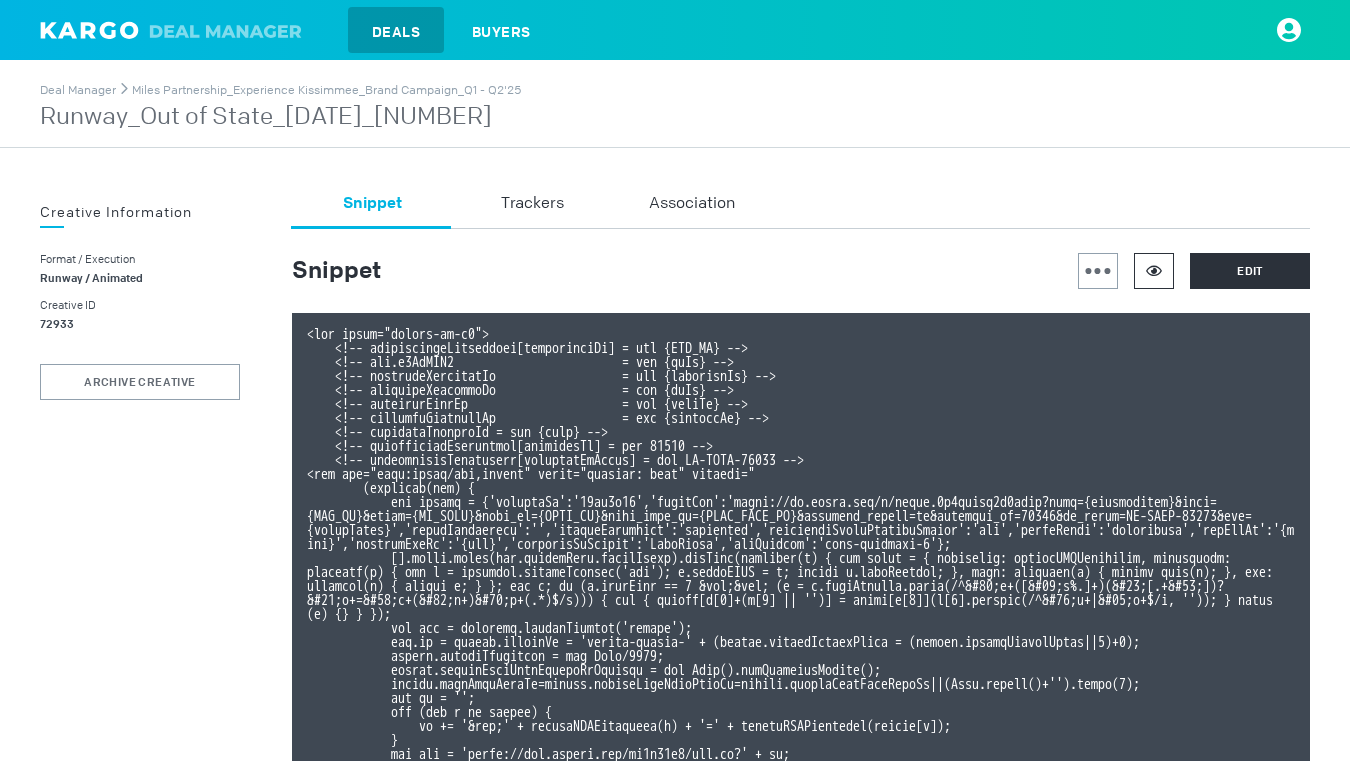 click at bounding box center [1154, 270] 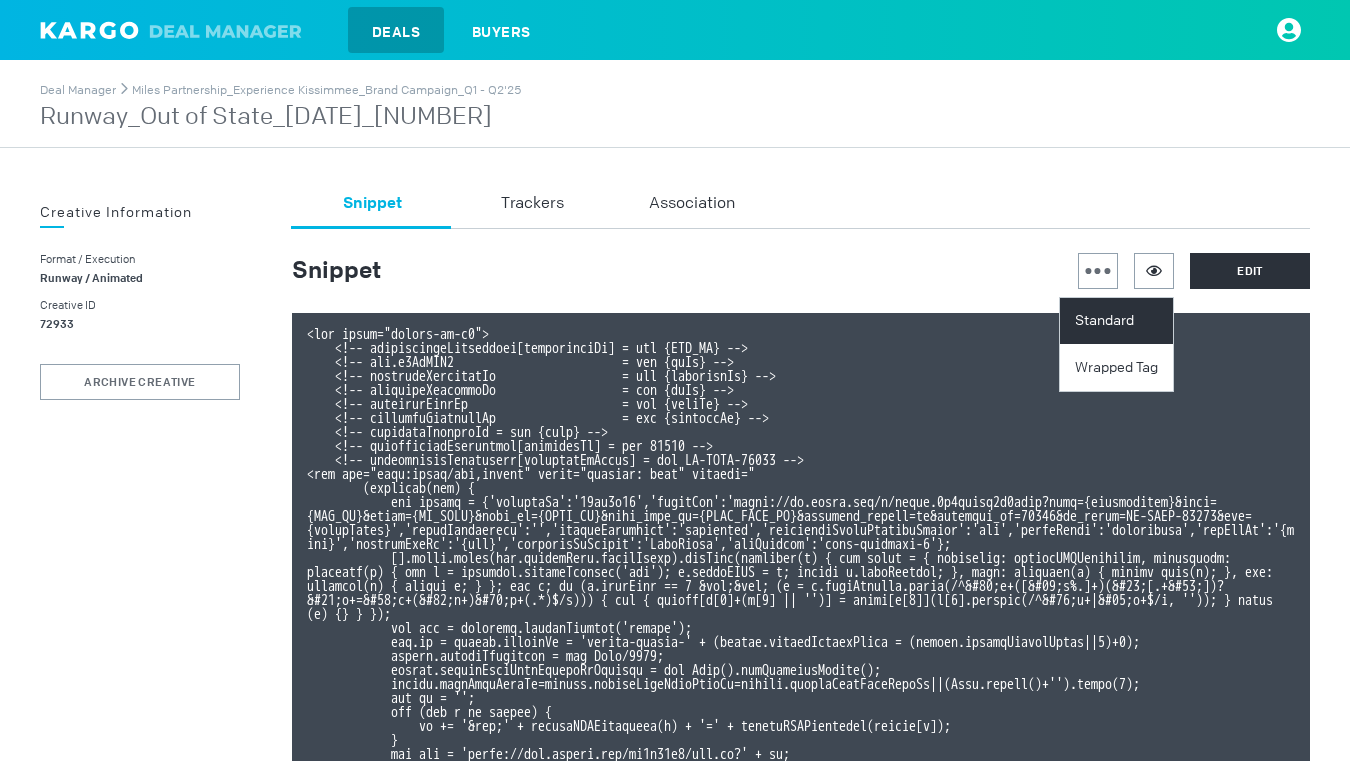 click on "Standard" at bounding box center [1119, 321] 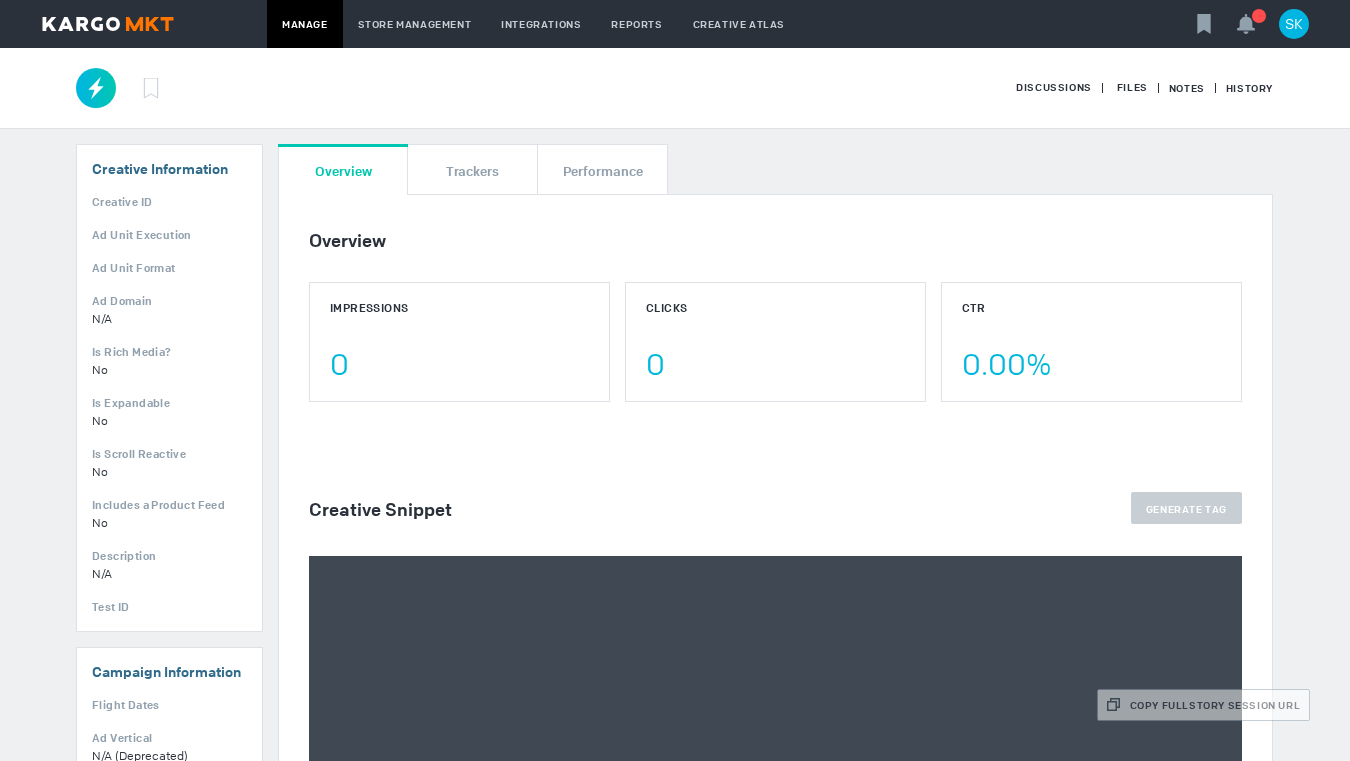 scroll, scrollTop: 0, scrollLeft: 0, axis: both 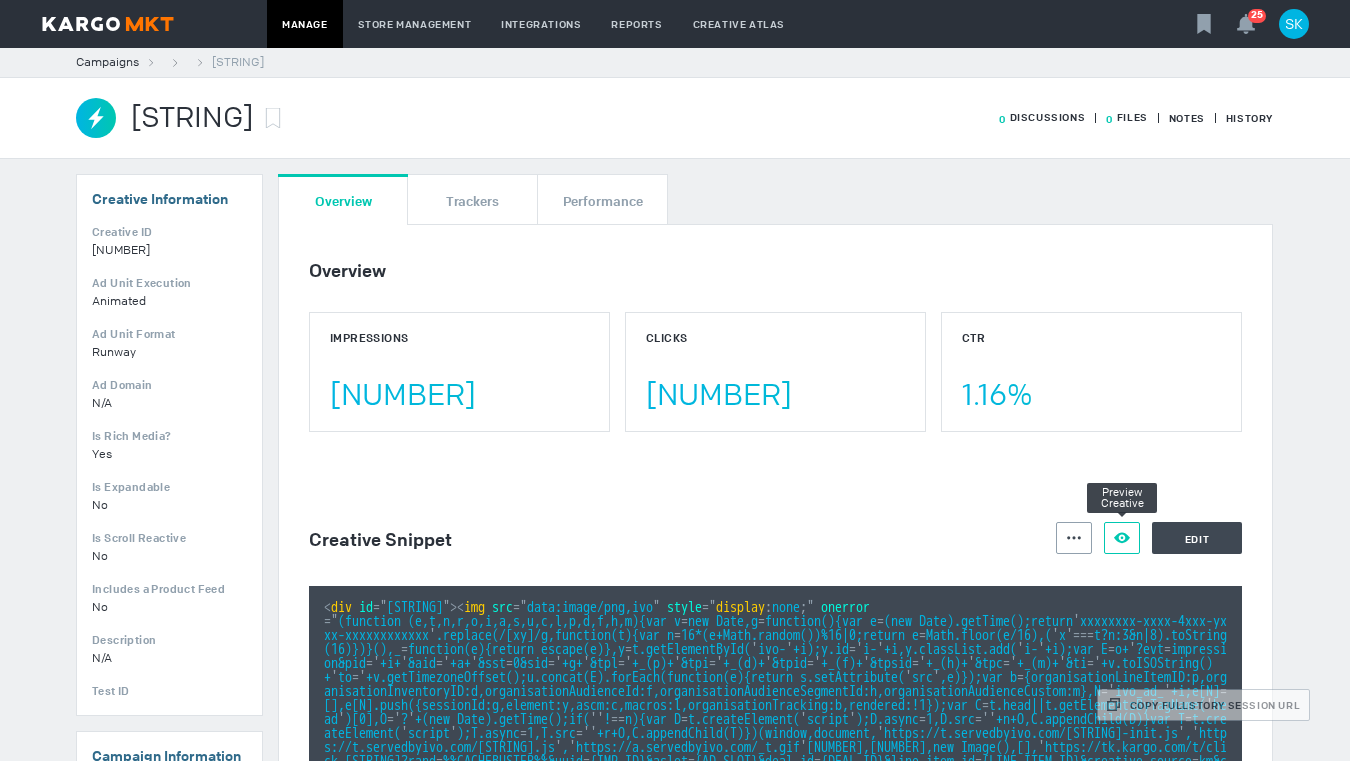 click at bounding box center [1074, 538] 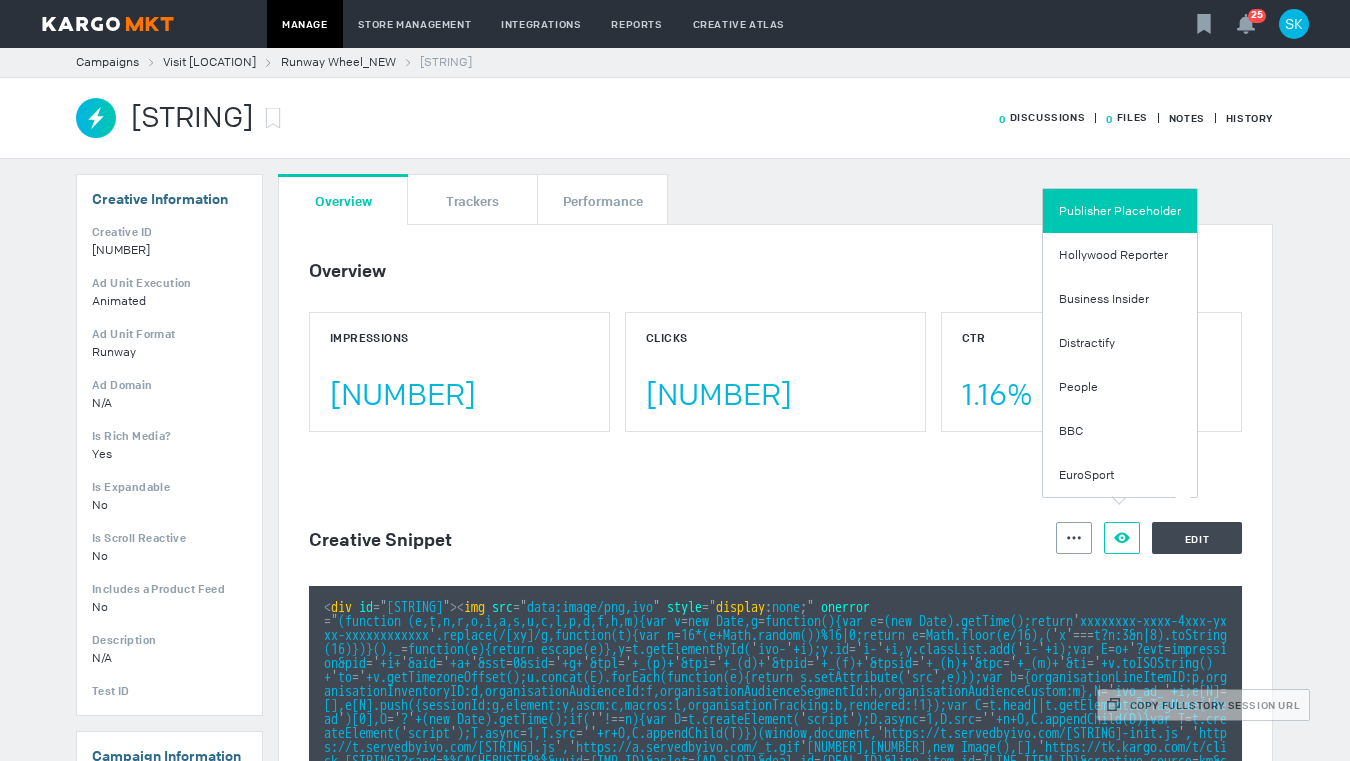 click on "Publisher Placeholder" at bounding box center (1120, 211) 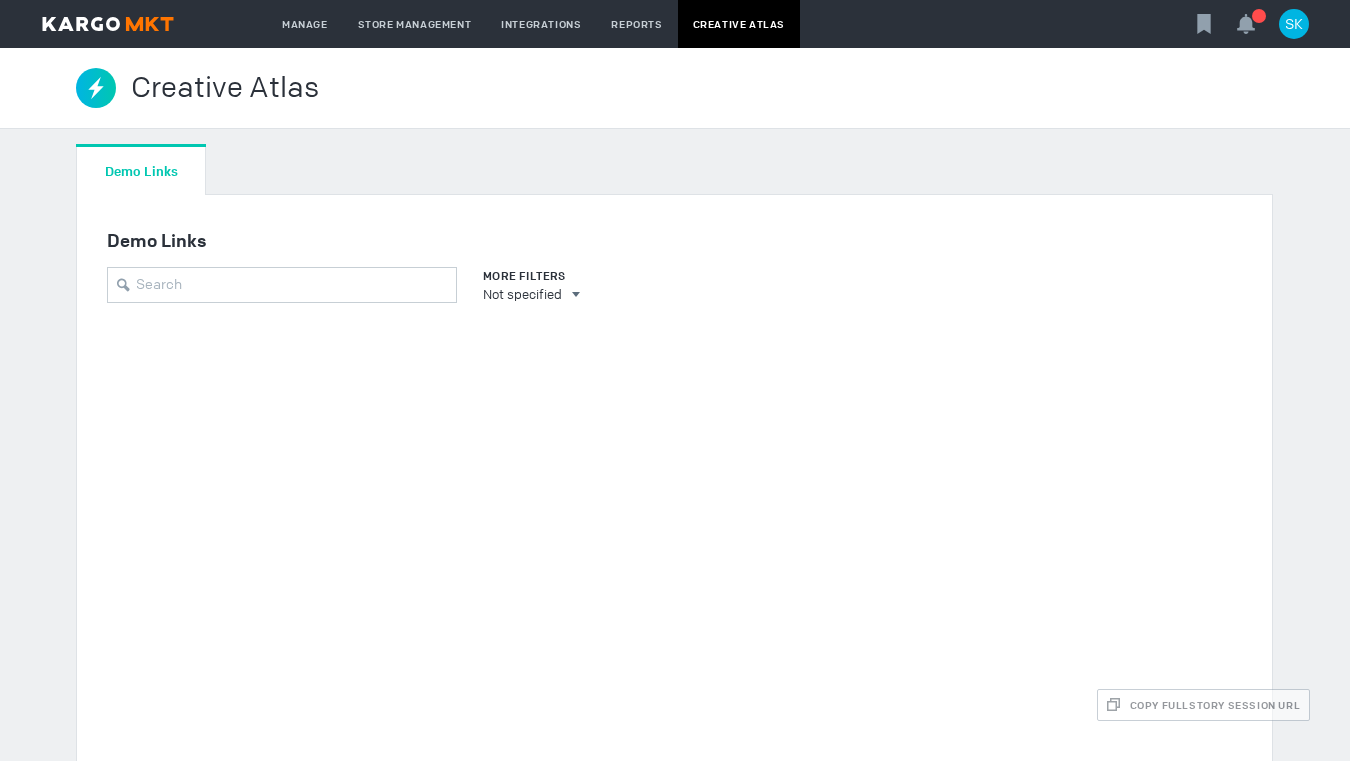 scroll, scrollTop: 0, scrollLeft: 0, axis: both 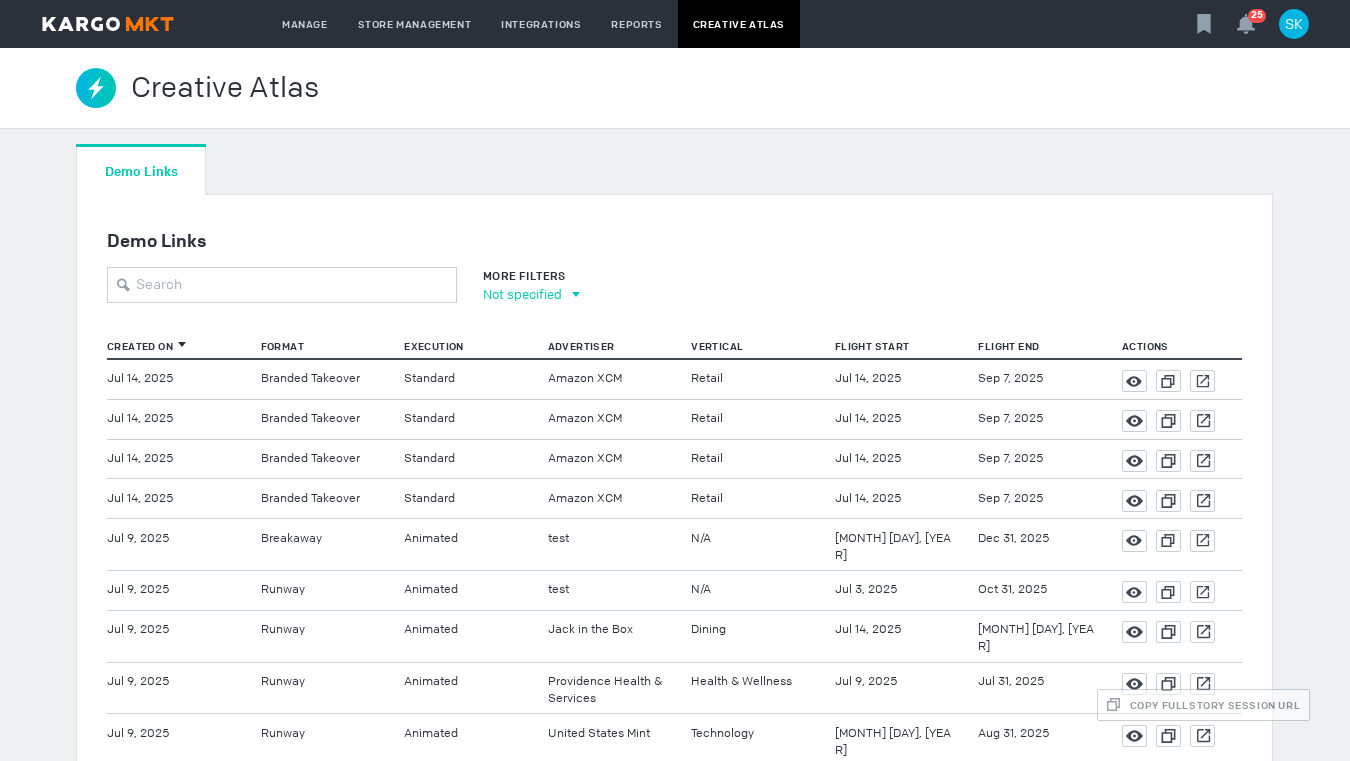 click on "Not specified" at bounding box center (522, 294) 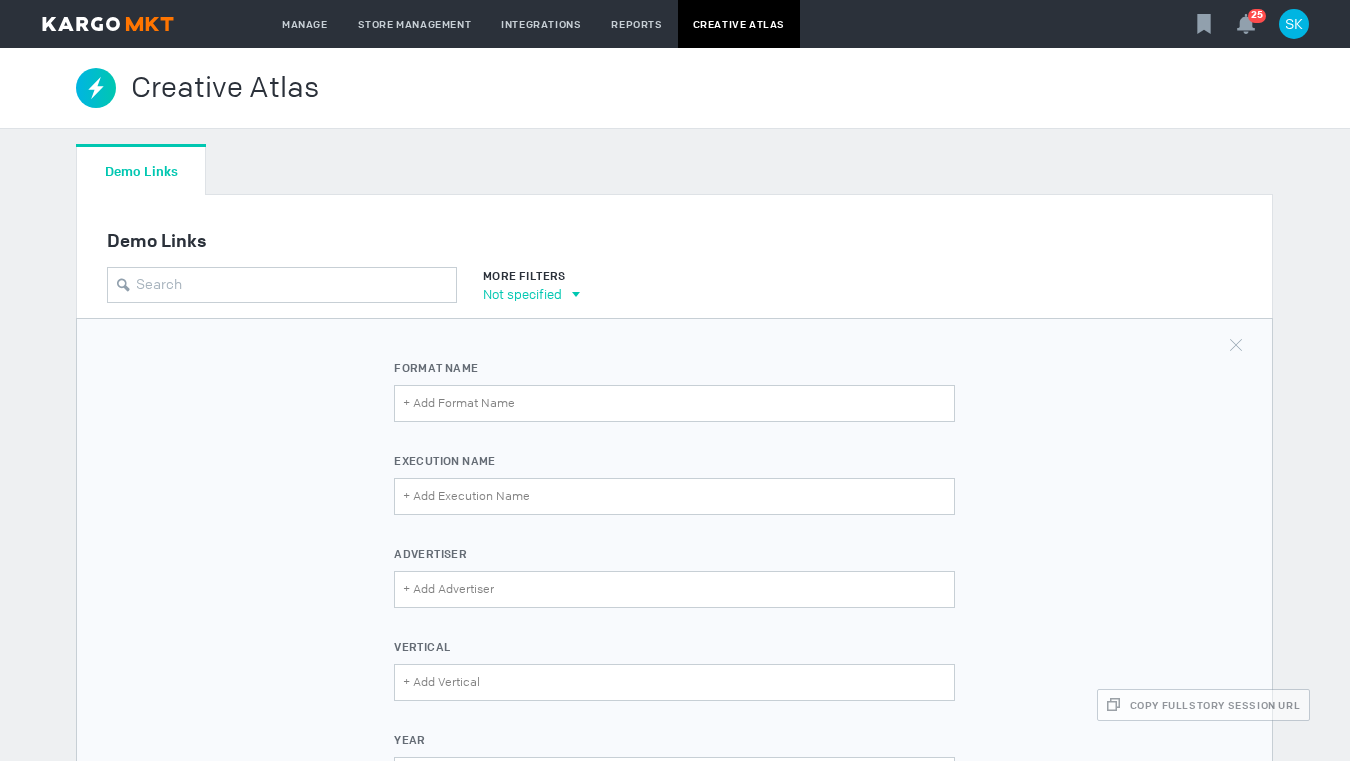 scroll, scrollTop: 371, scrollLeft: 0, axis: vertical 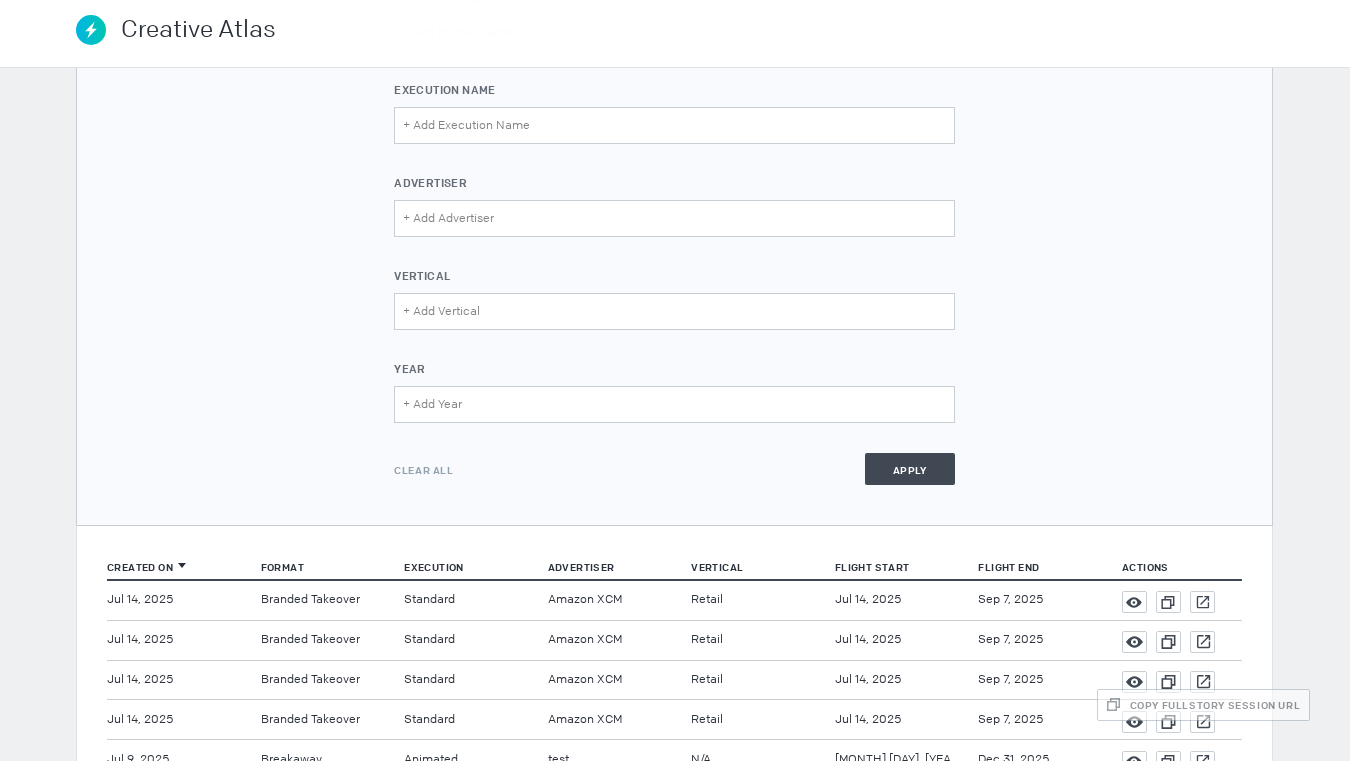 click on "+ Add Advertiser" at bounding box center (674, 32) 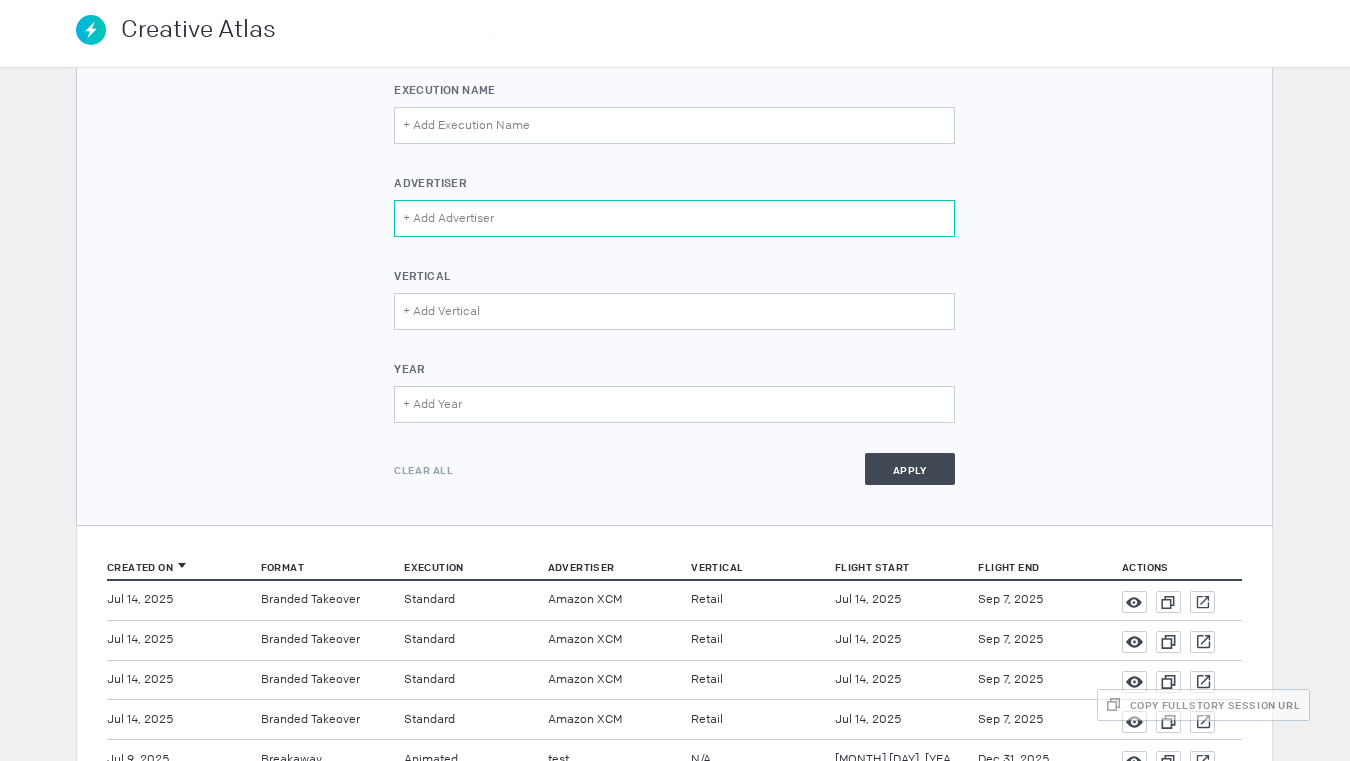 click at bounding box center (450, 218) 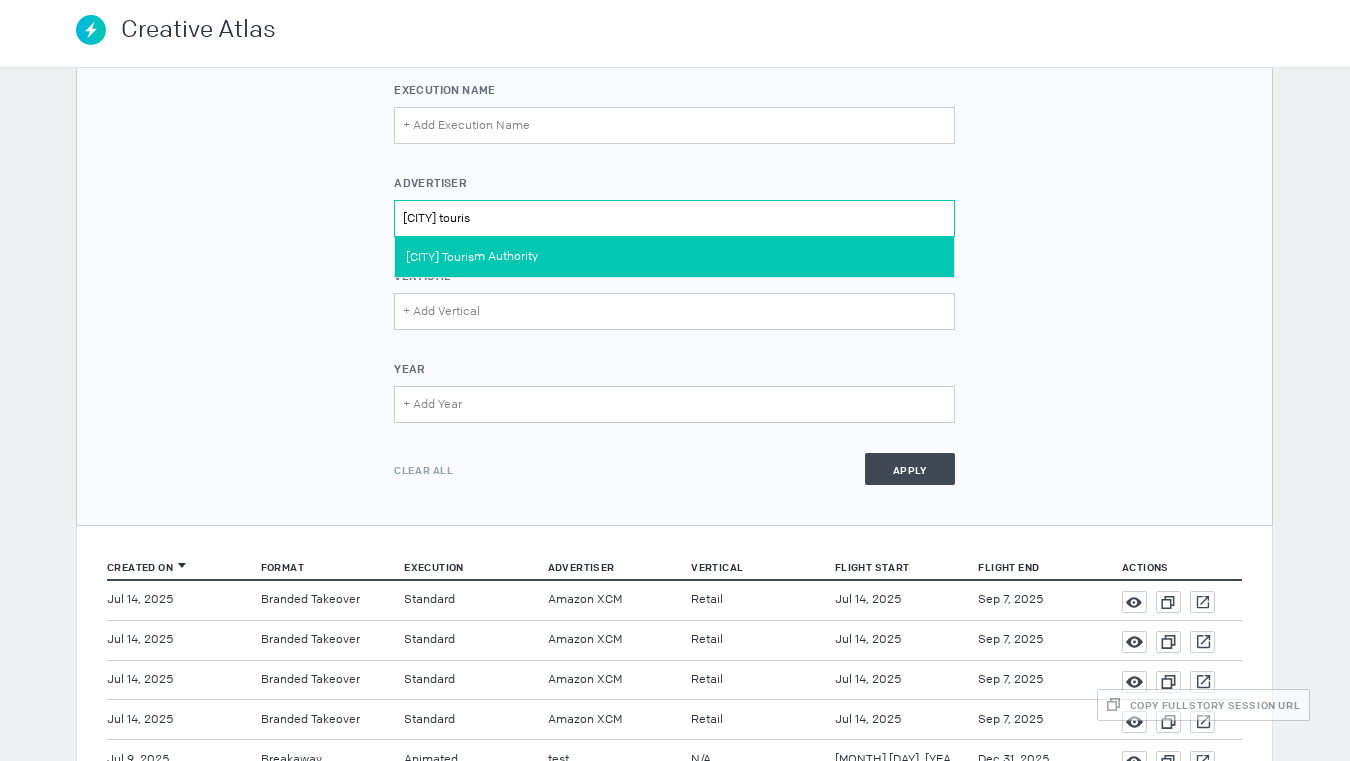 type on "[CITY] touris" 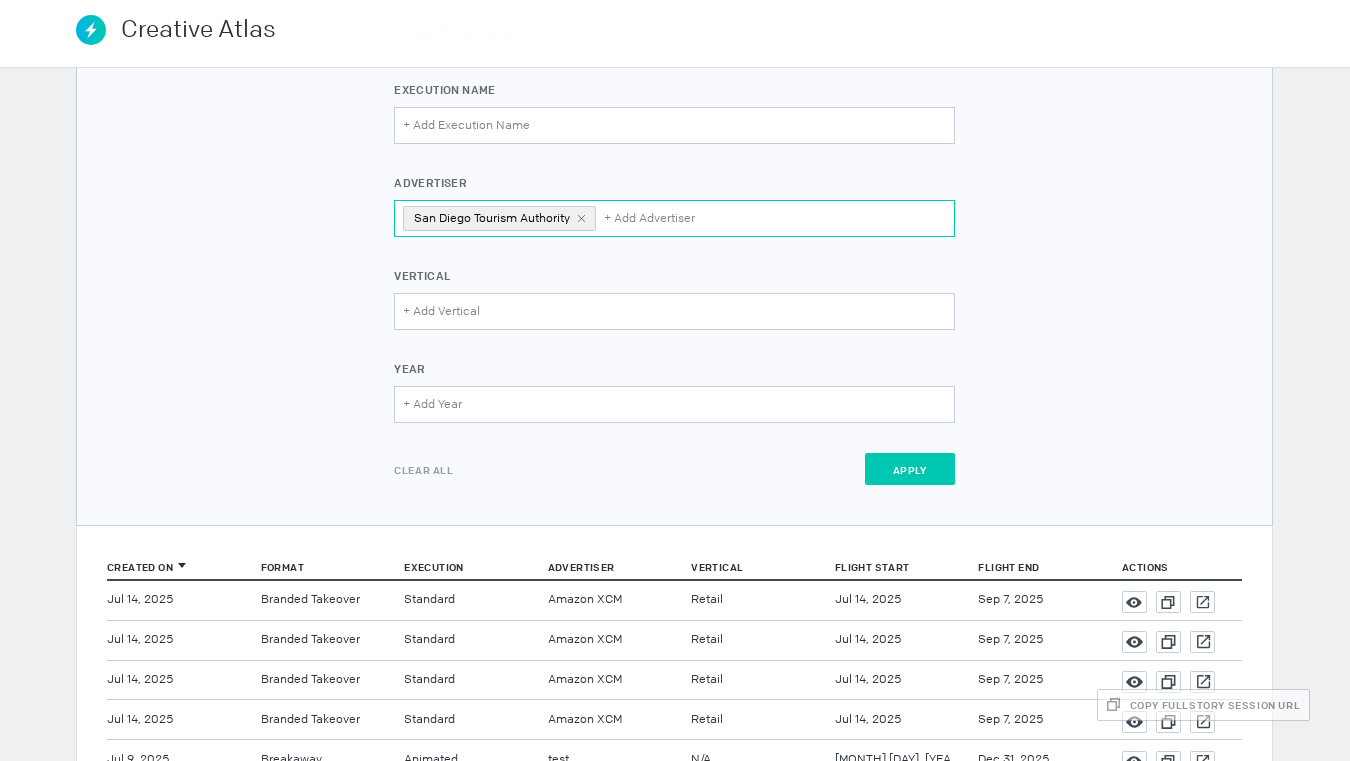 click on "Apply" at bounding box center (910, 469) 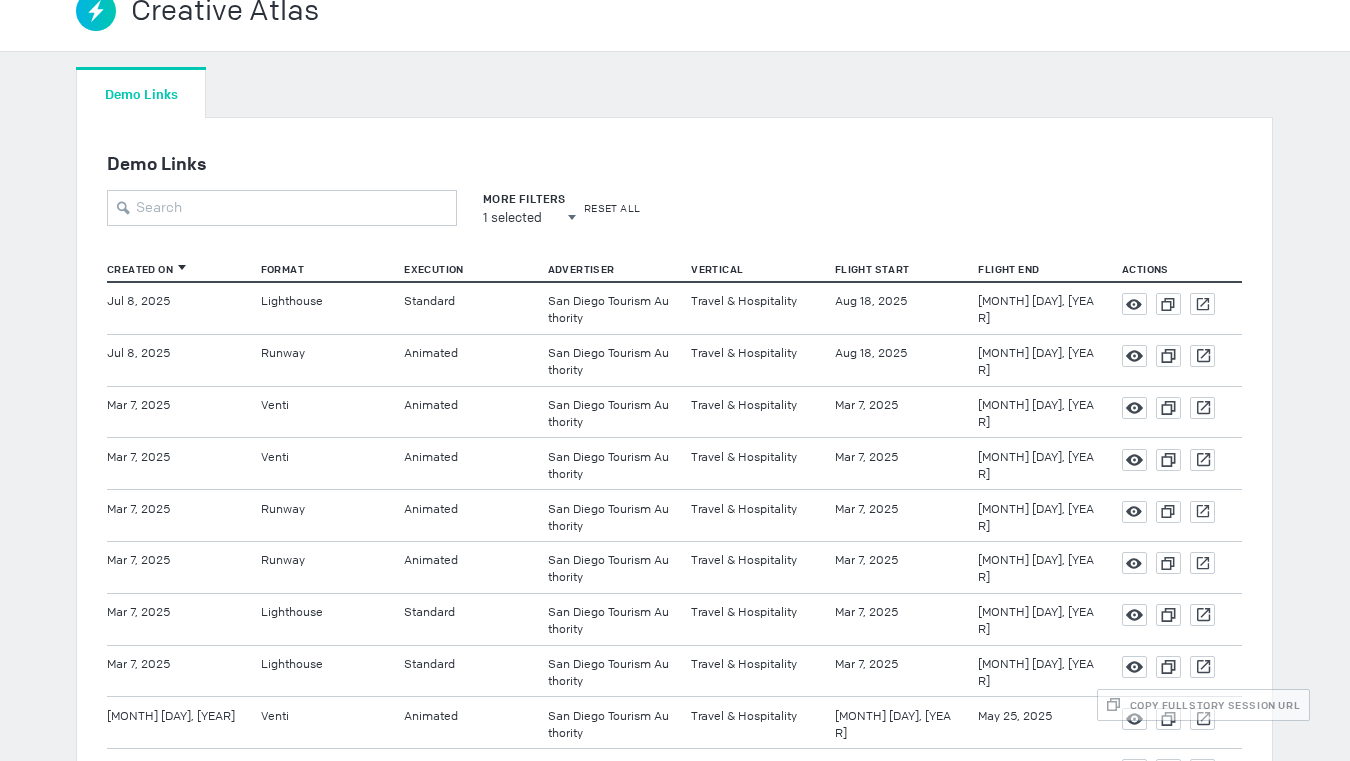 scroll, scrollTop: 146, scrollLeft: 0, axis: vertical 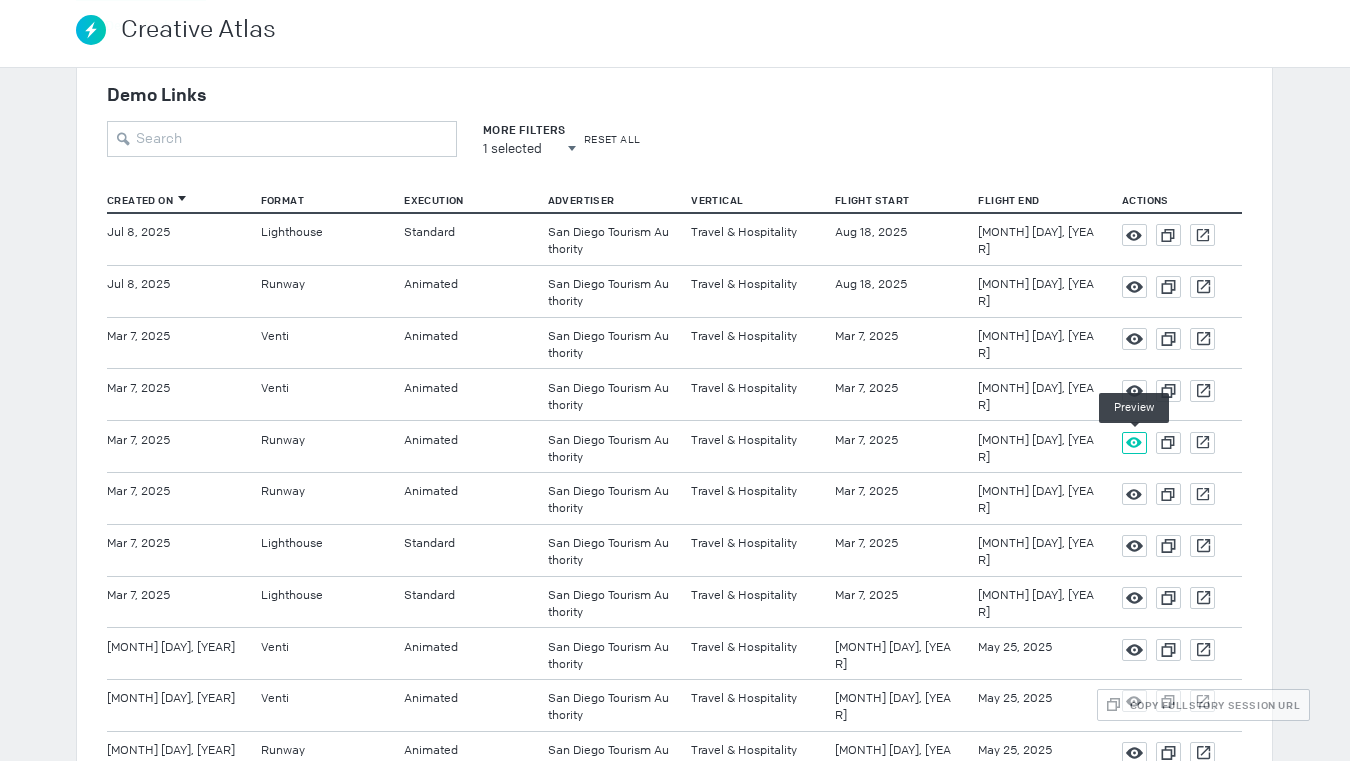 click at bounding box center [1134, 236] 